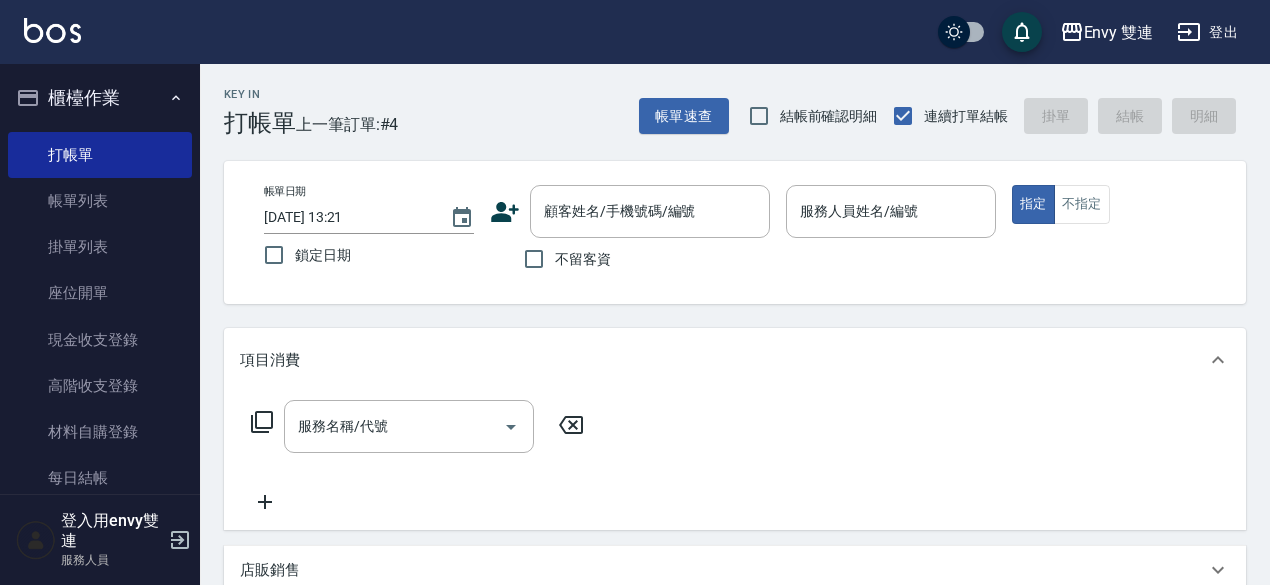 scroll, scrollTop: 0, scrollLeft: 0, axis: both 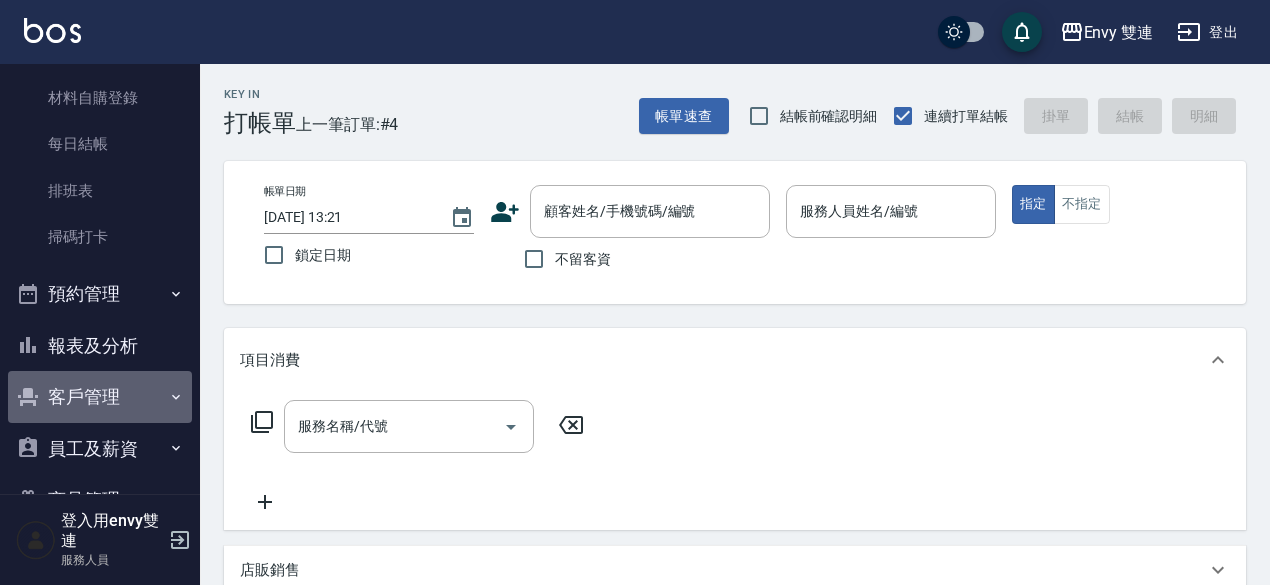 click on "客戶管理" at bounding box center (100, 397) 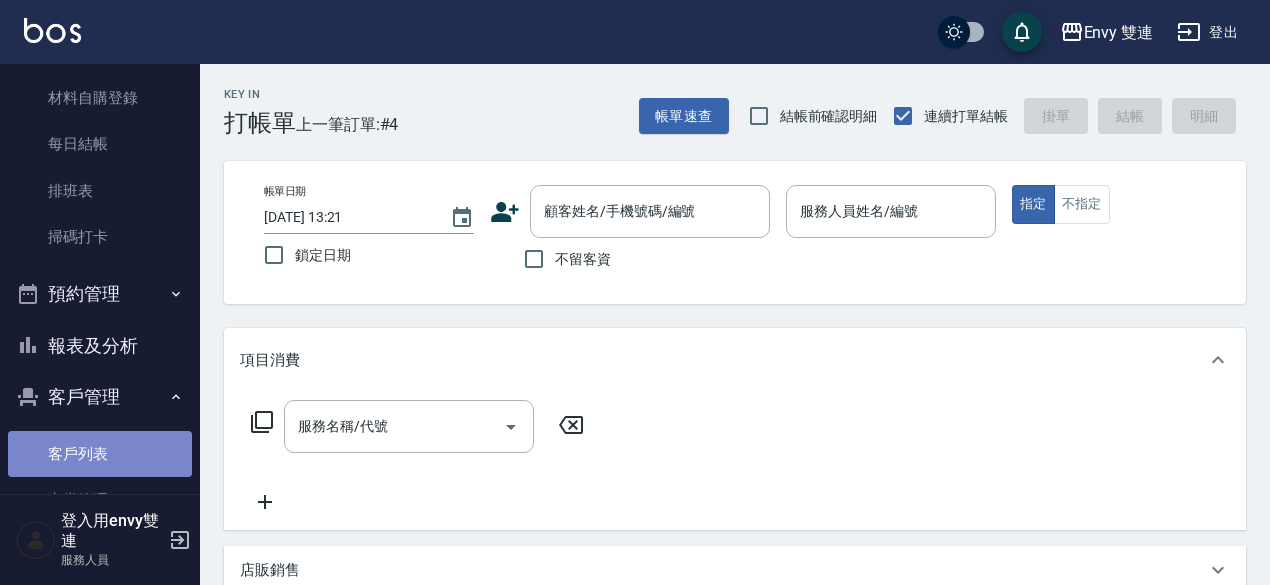 click on "客戶列表" at bounding box center (100, 454) 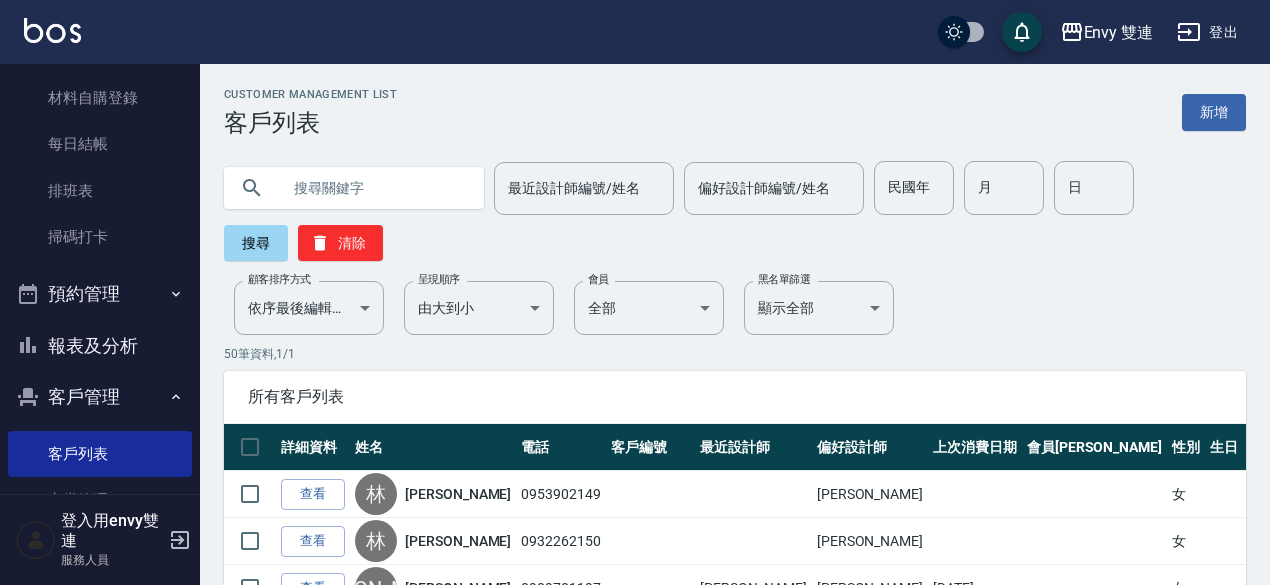 click at bounding box center [374, 188] 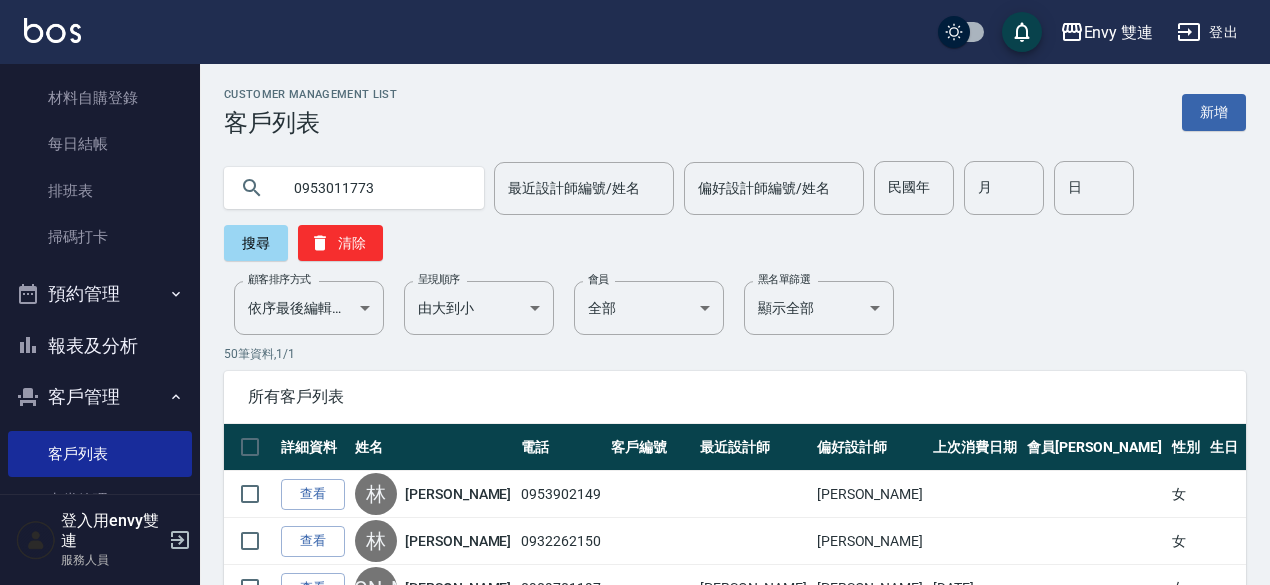 type on "0953011773" 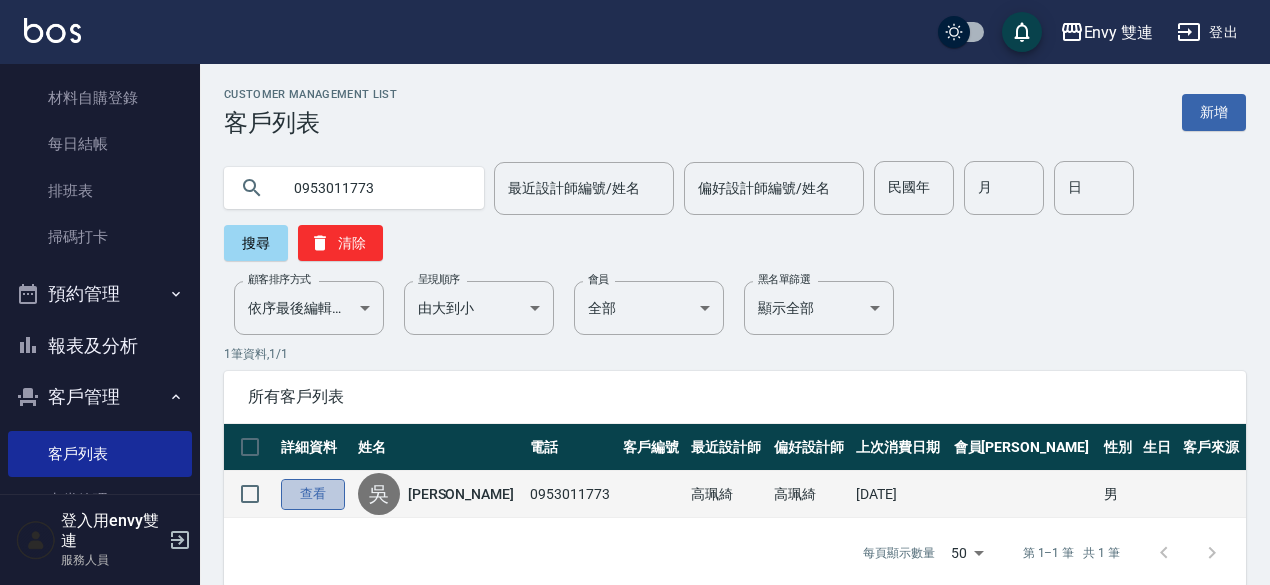 click on "查看" at bounding box center [313, 494] 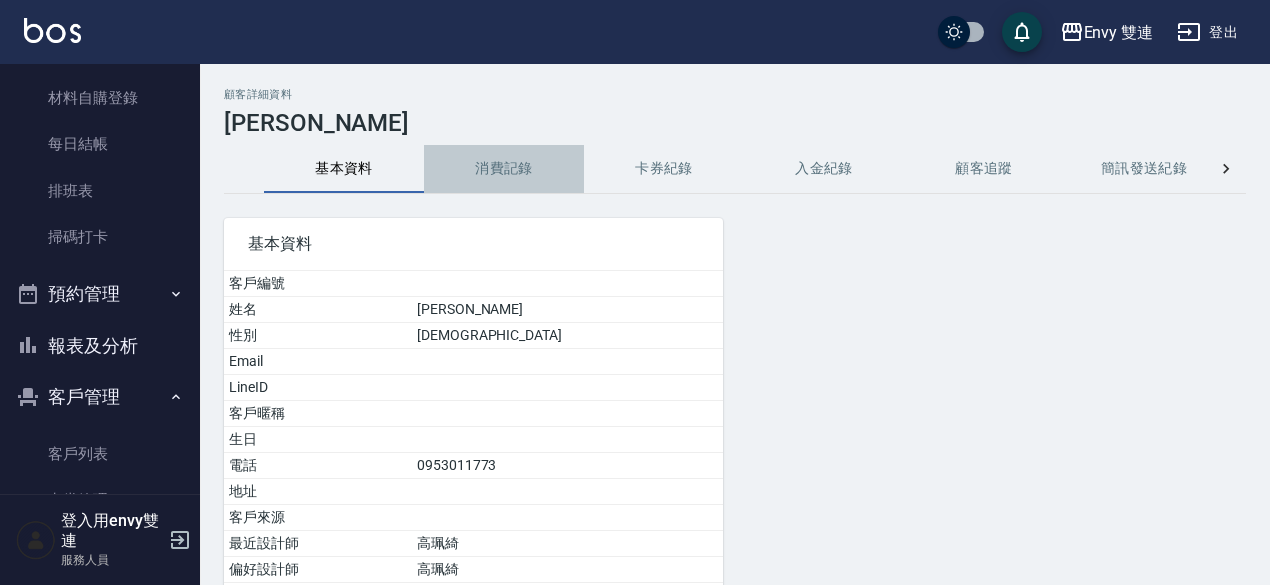 click on "消費記錄" at bounding box center (504, 169) 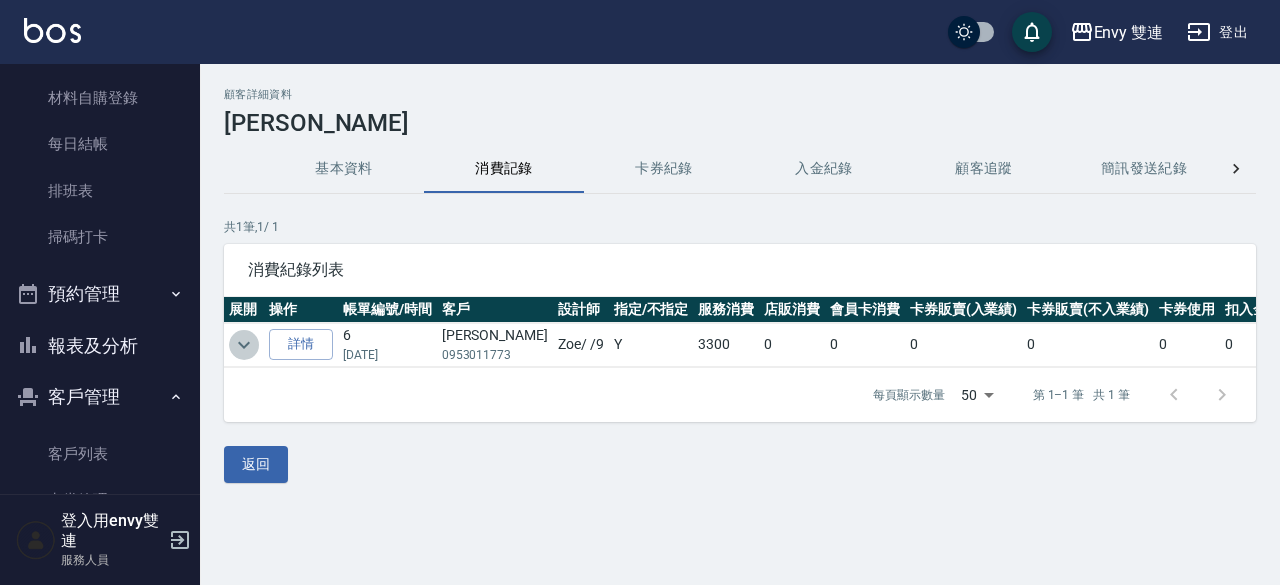 click 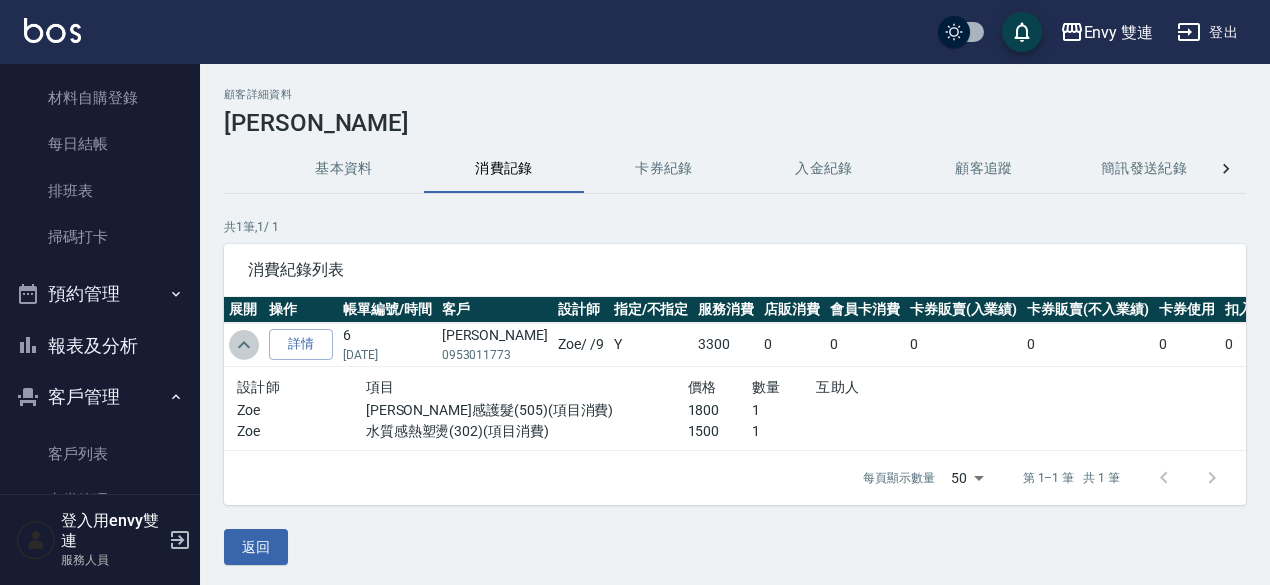 click 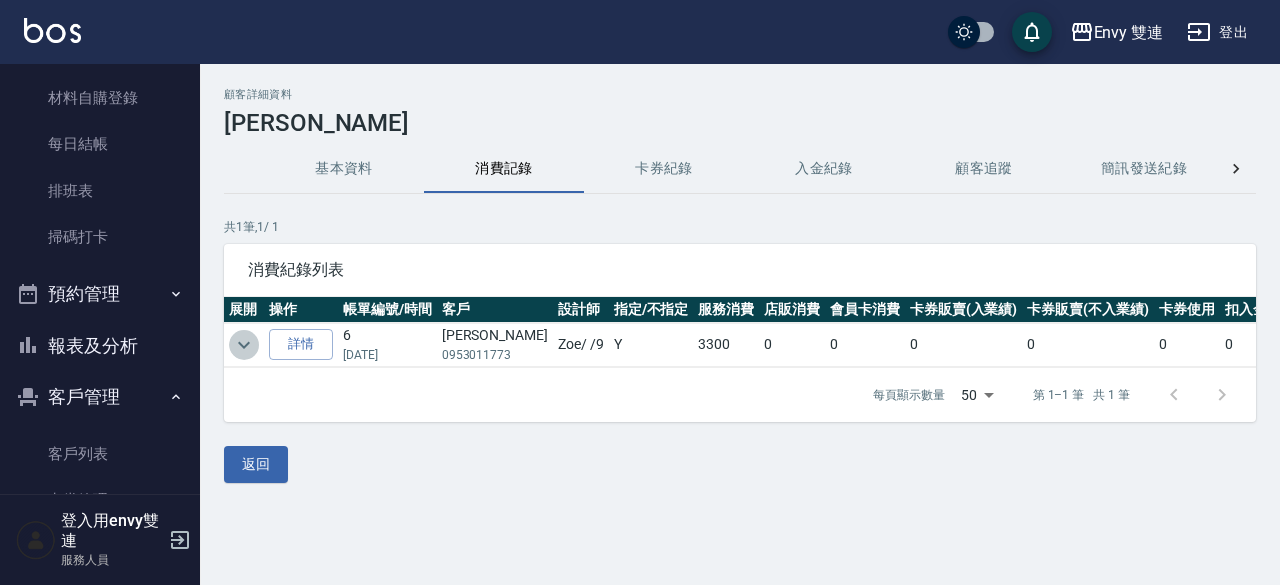 click 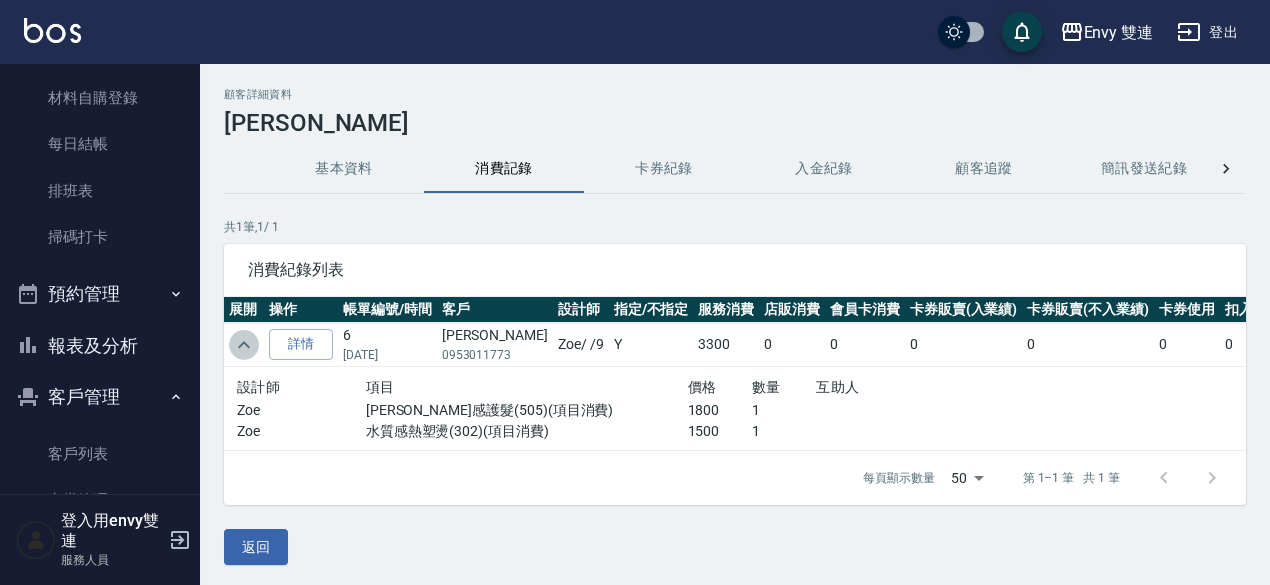 click 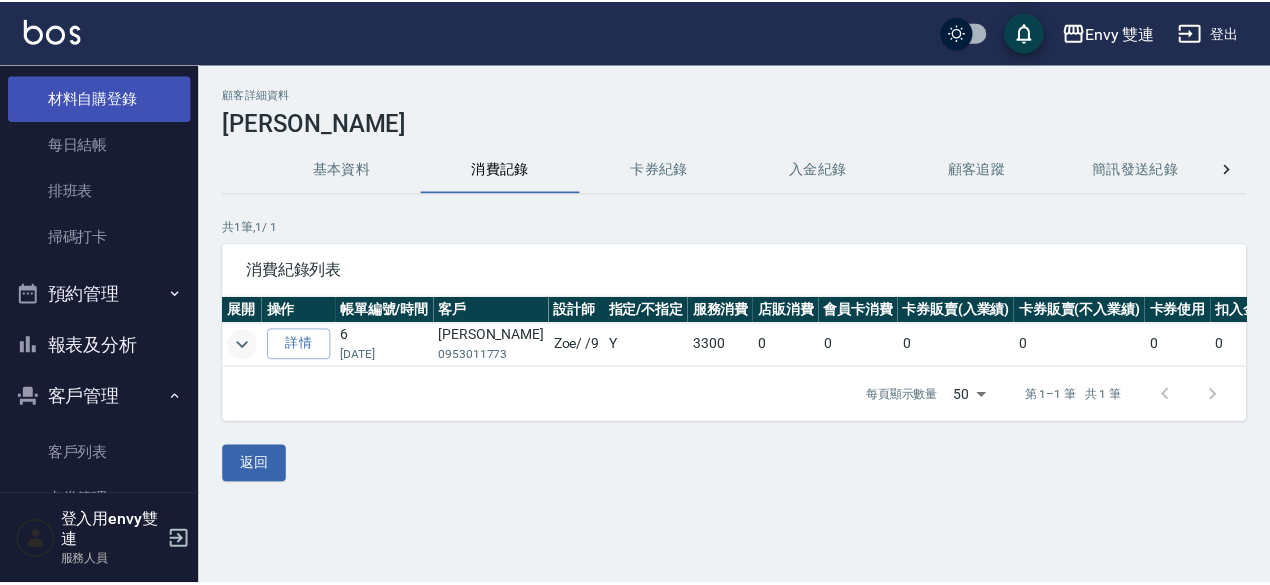 scroll, scrollTop: 0, scrollLeft: 0, axis: both 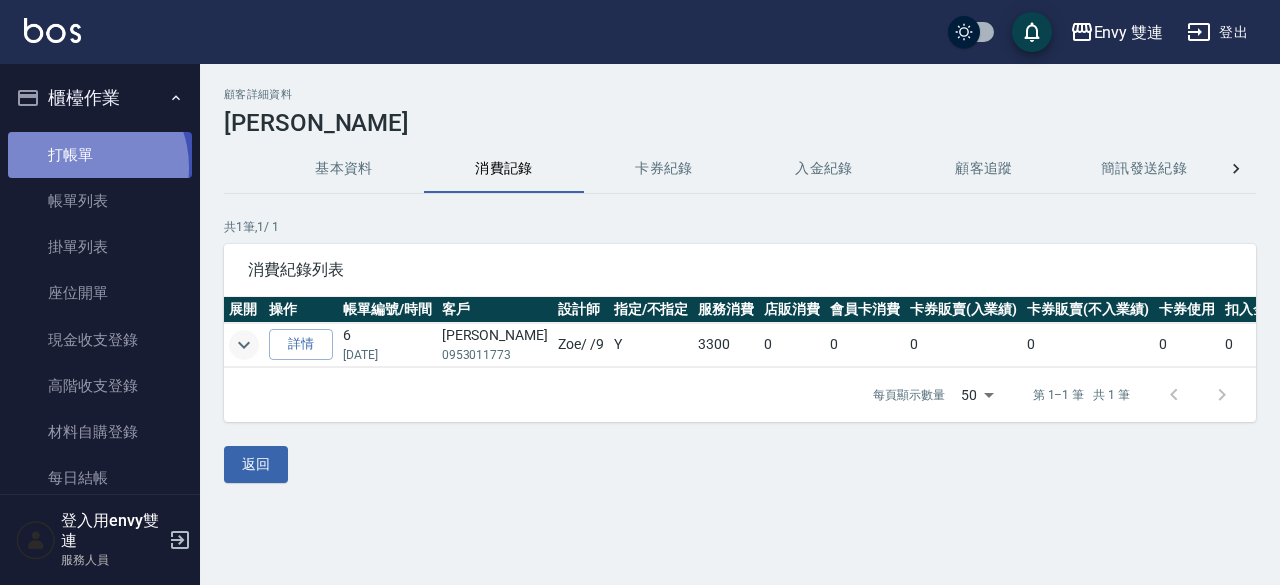 click on "打帳單" at bounding box center (100, 155) 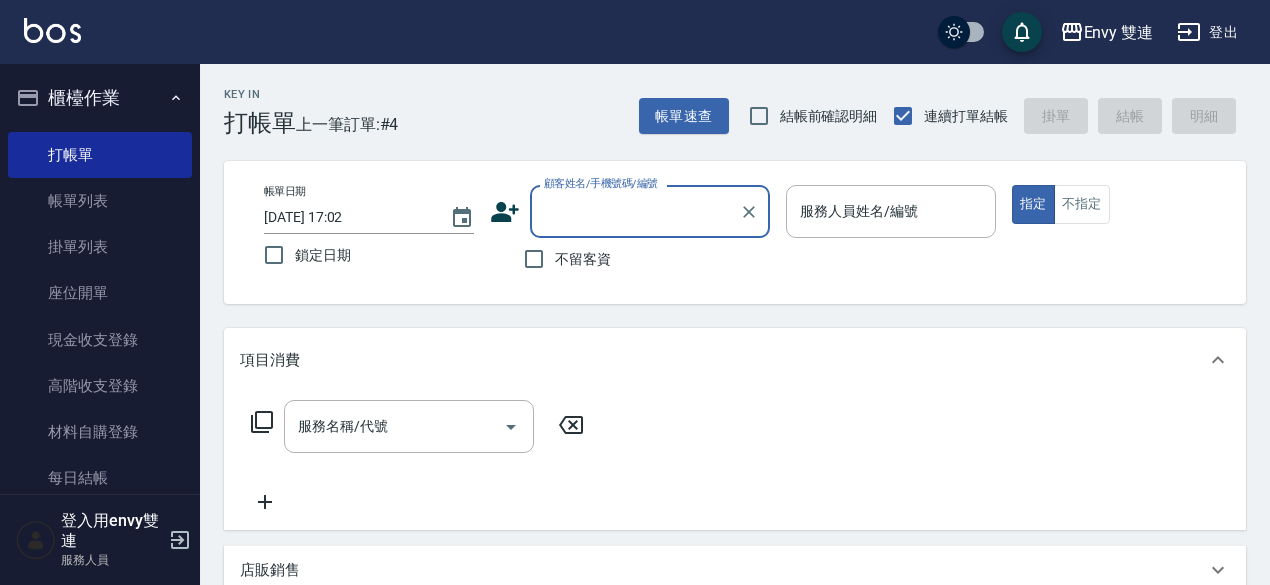click on "顧客姓名/手機號碼/編號" at bounding box center (635, 211) 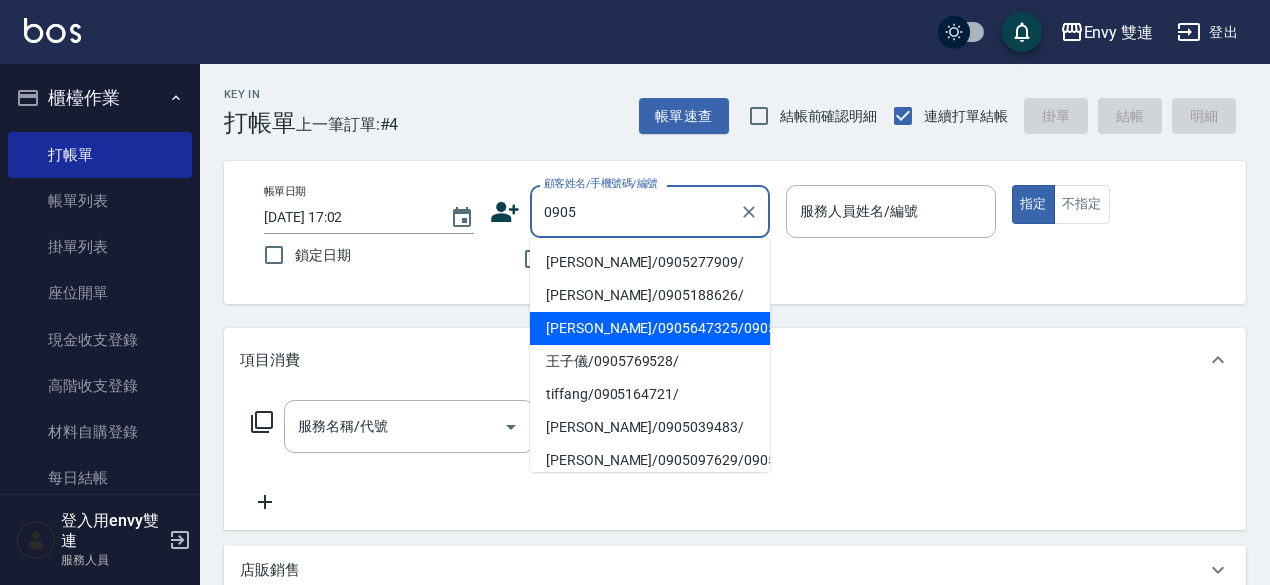 click on "[PERSON_NAME]/0905647325/0905647325" at bounding box center [650, 328] 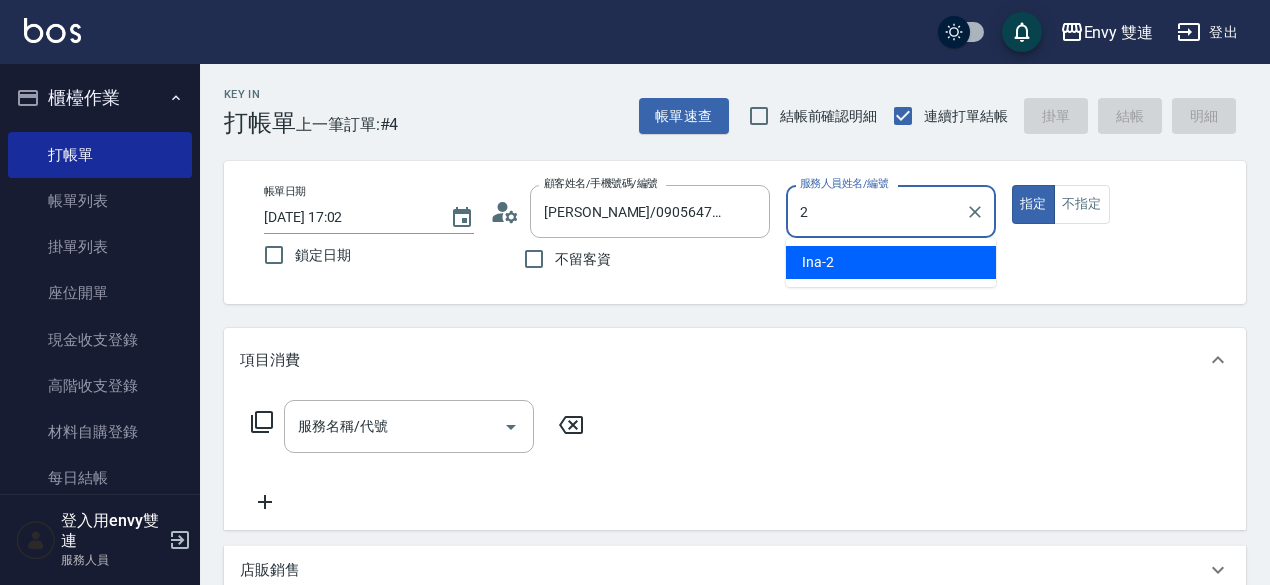 type on "Ina-2" 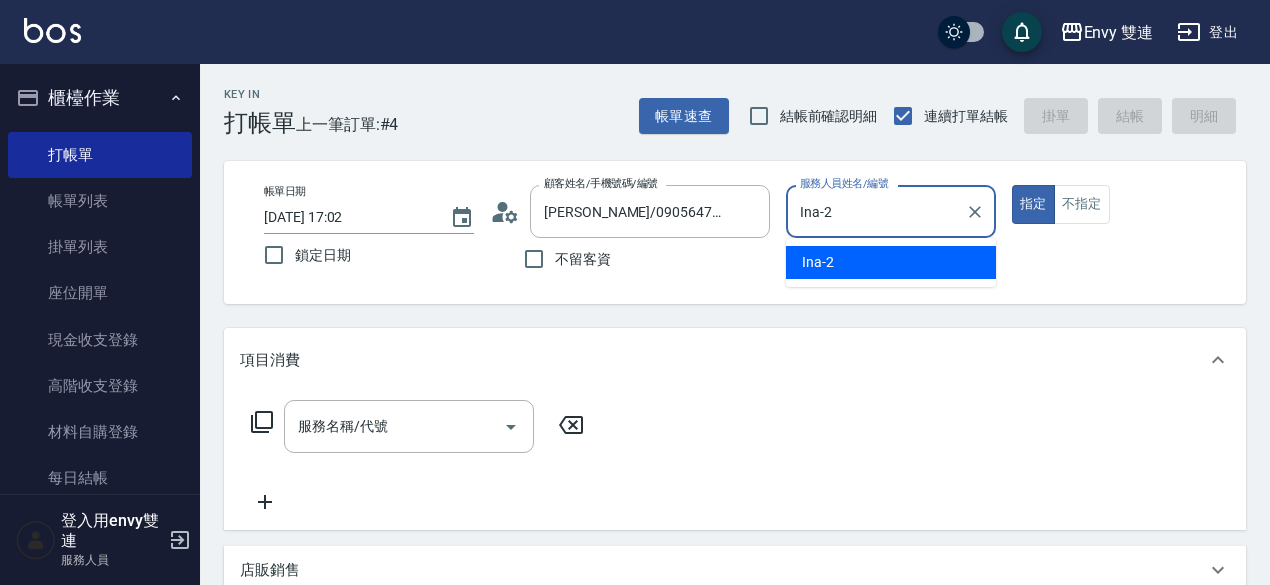 type on "true" 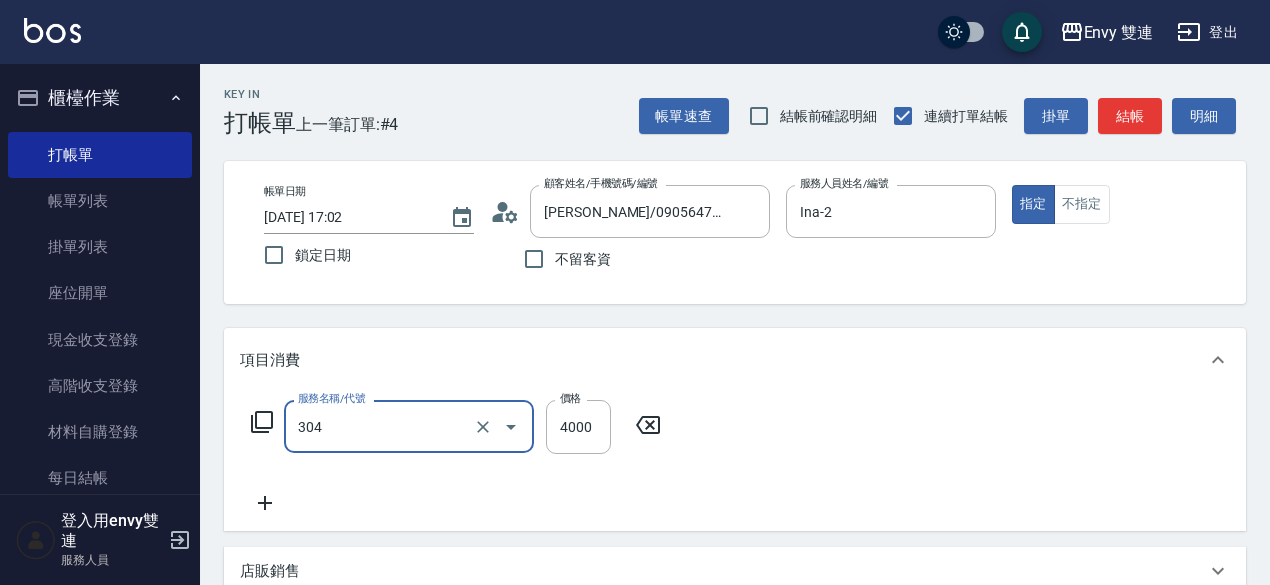 type on "縮毛矯正 (304)" 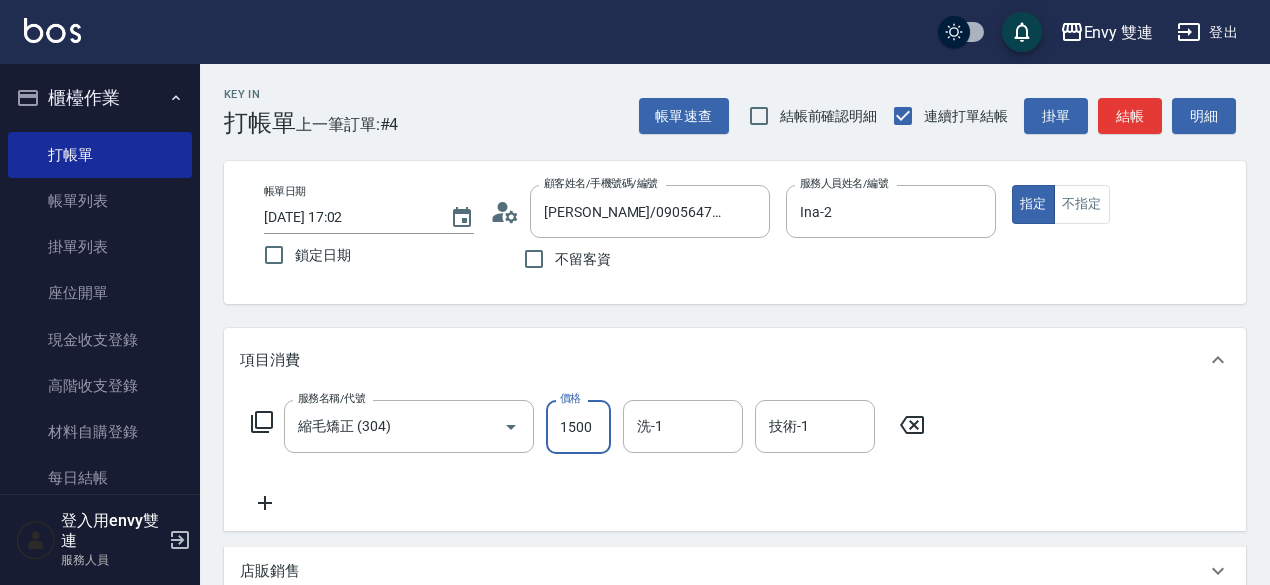 type on "1500" 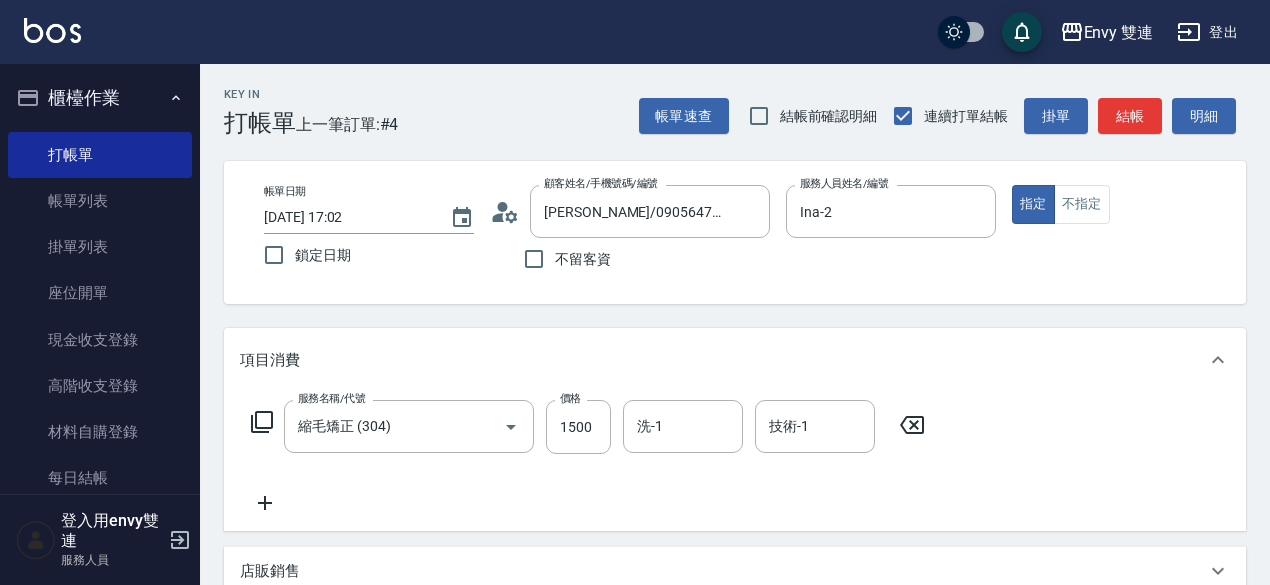 click on "帳單速查 結帳前確認明細 連續打單結帳 掛單 結帳 明細" at bounding box center [942, 116] 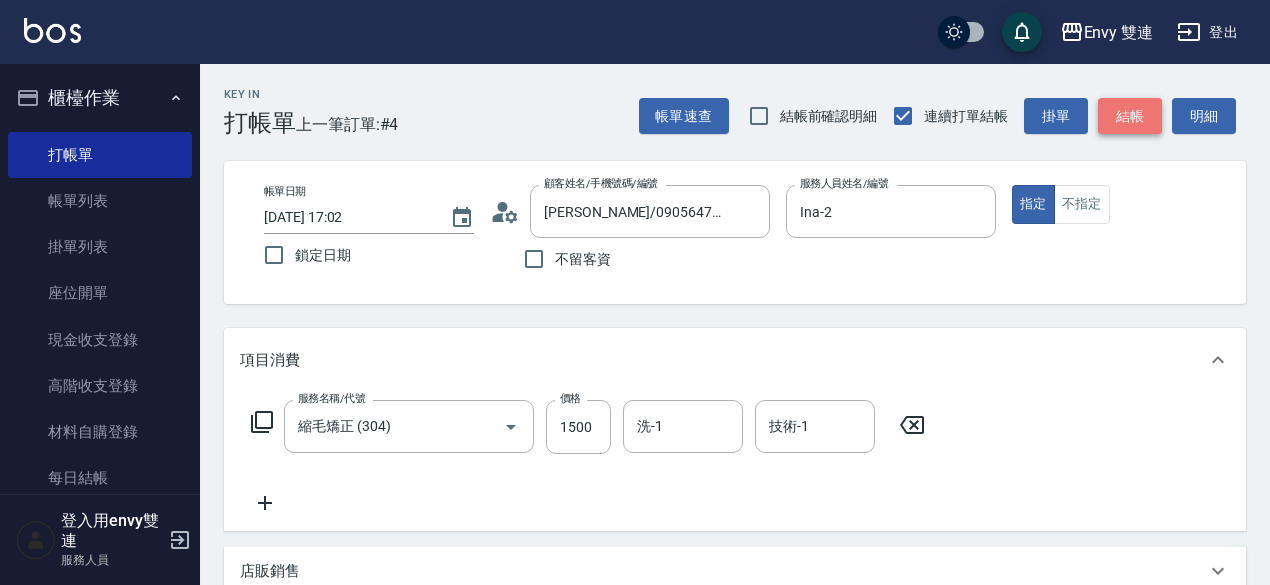 click on "結帳" at bounding box center [1130, 116] 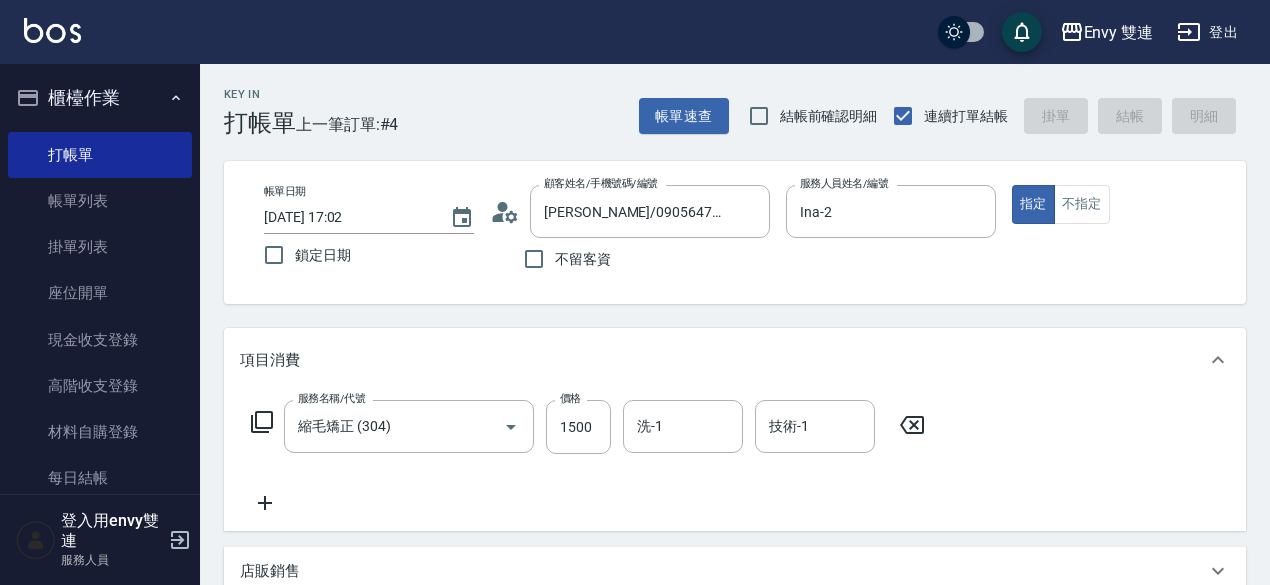 type on "[DATE] 17:31" 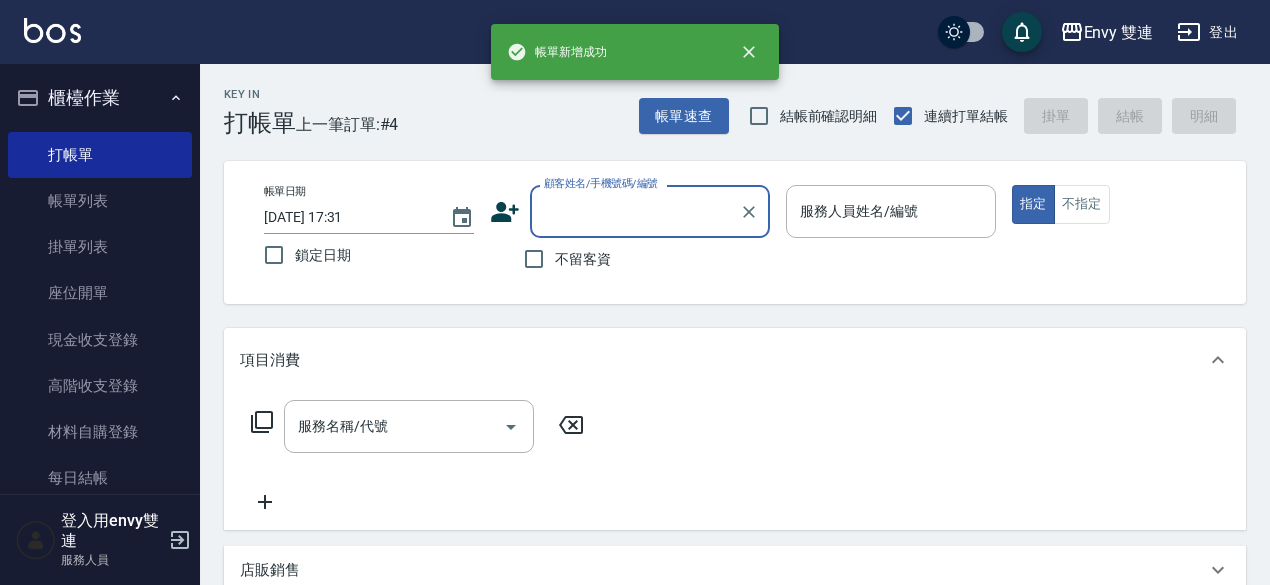 scroll, scrollTop: 0, scrollLeft: 0, axis: both 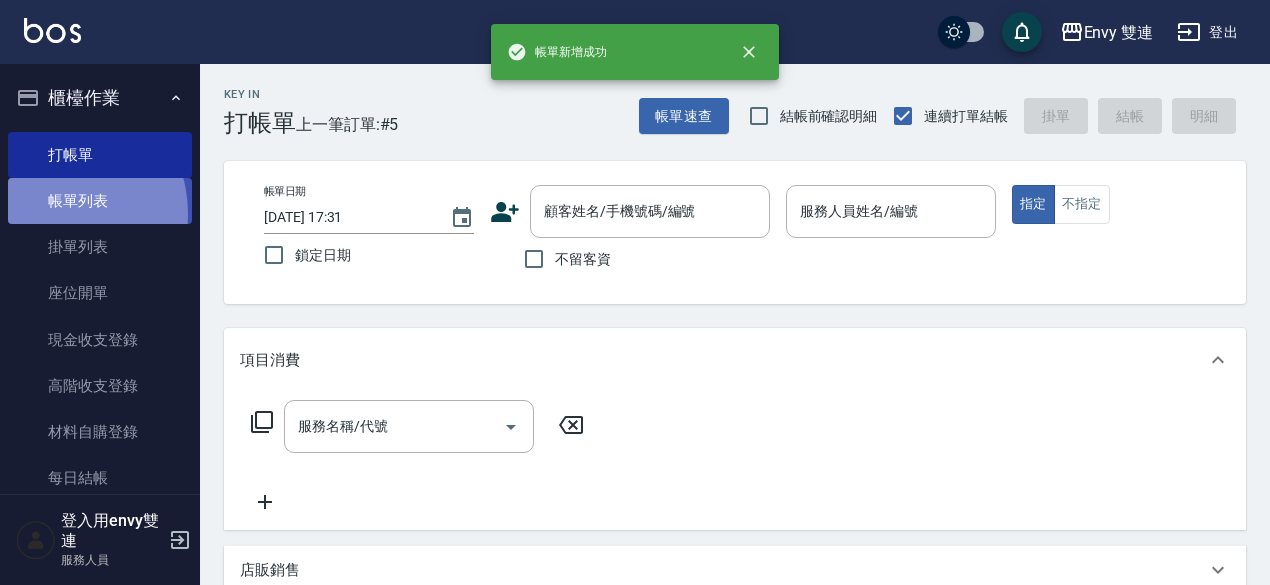 click on "帳單列表" at bounding box center [100, 201] 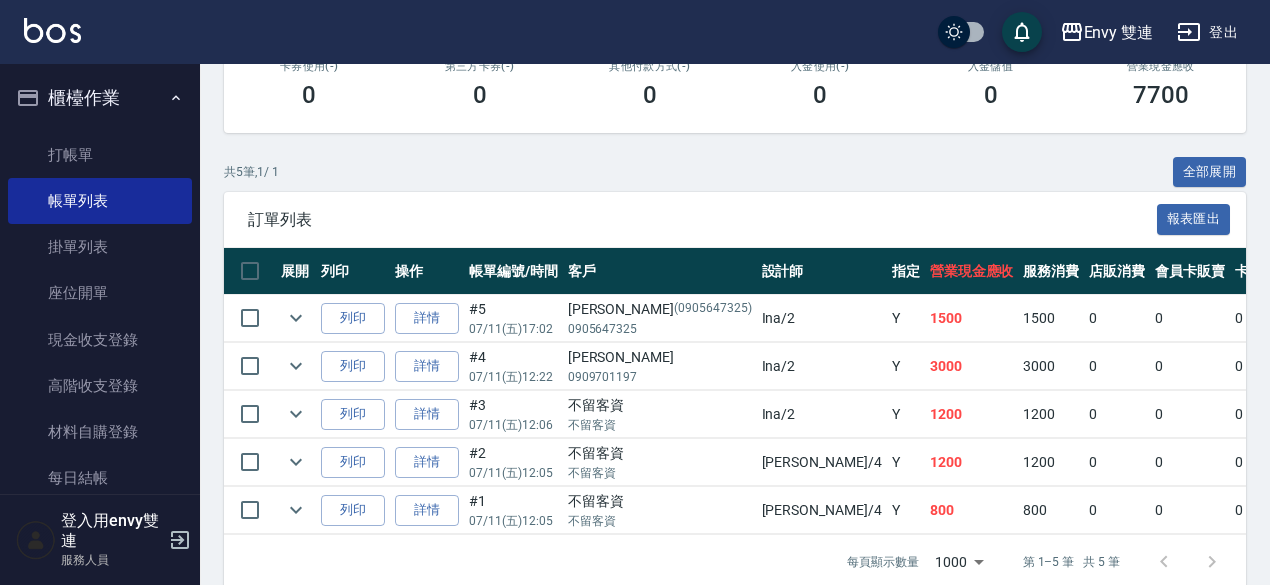 scroll, scrollTop: 409, scrollLeft: 0, axis: vertical 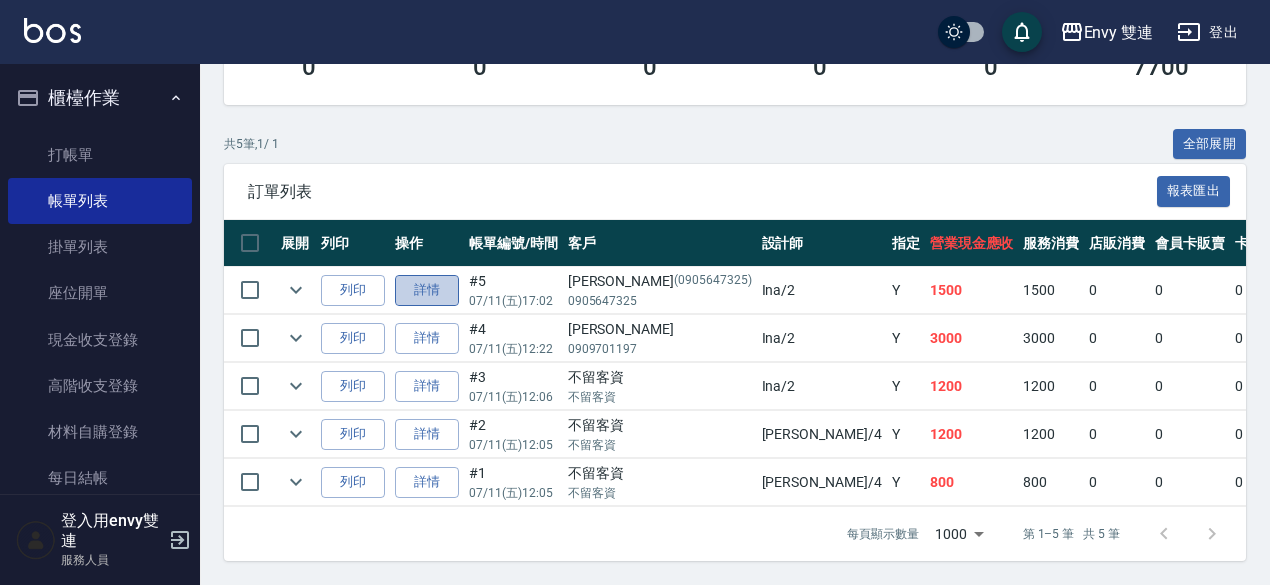 click on "詳情" at bounding box center [427, 290] 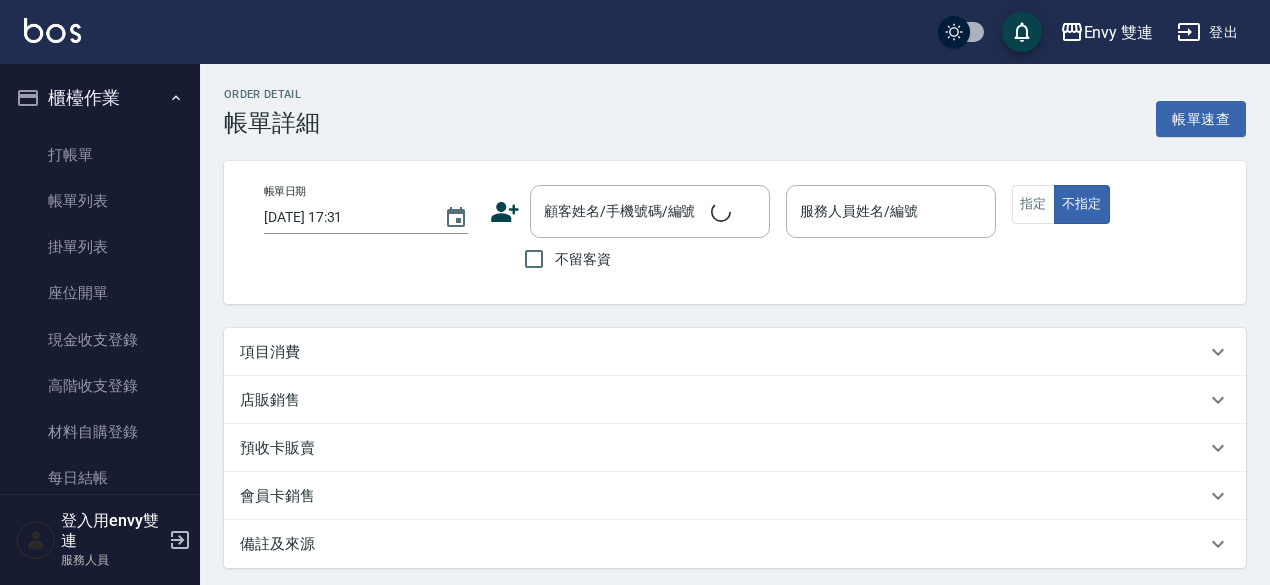 type on "[DATE] 17:02" 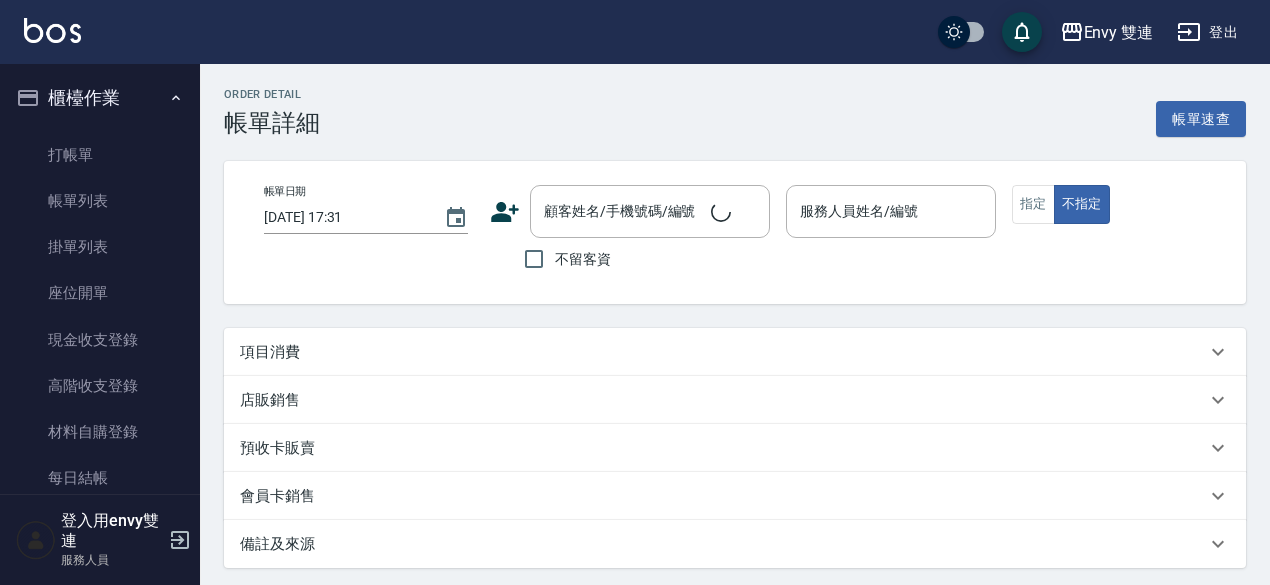 type on "Ina-2" 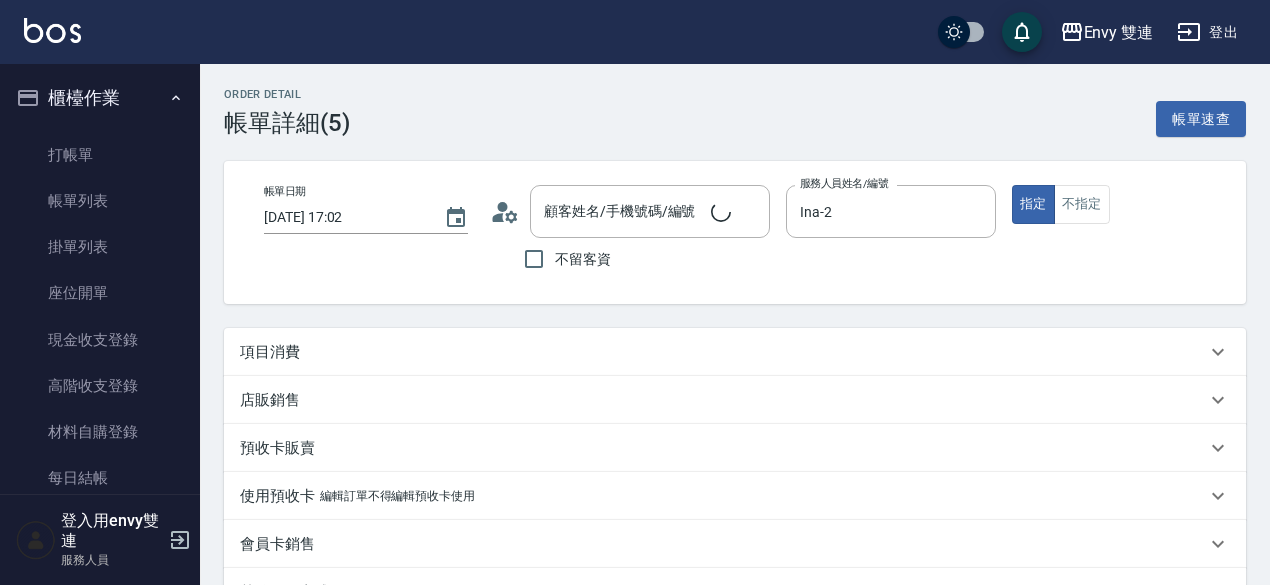 type on "[PERSON_NAME]/0905647325/0905647325" 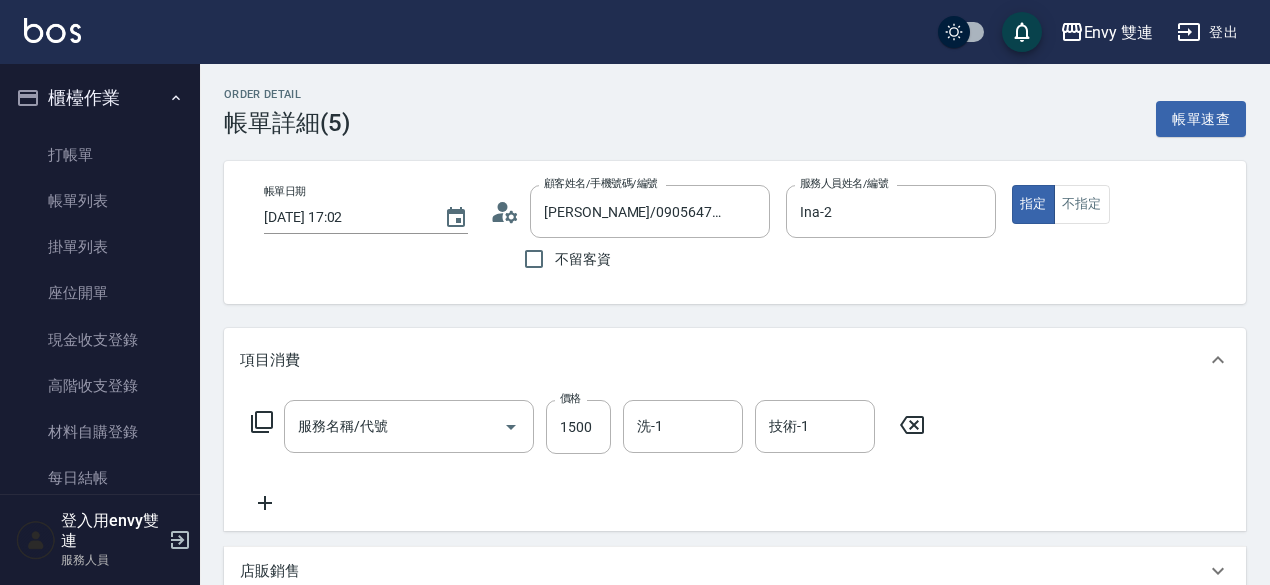 type on "縮毛矯正 (304)" 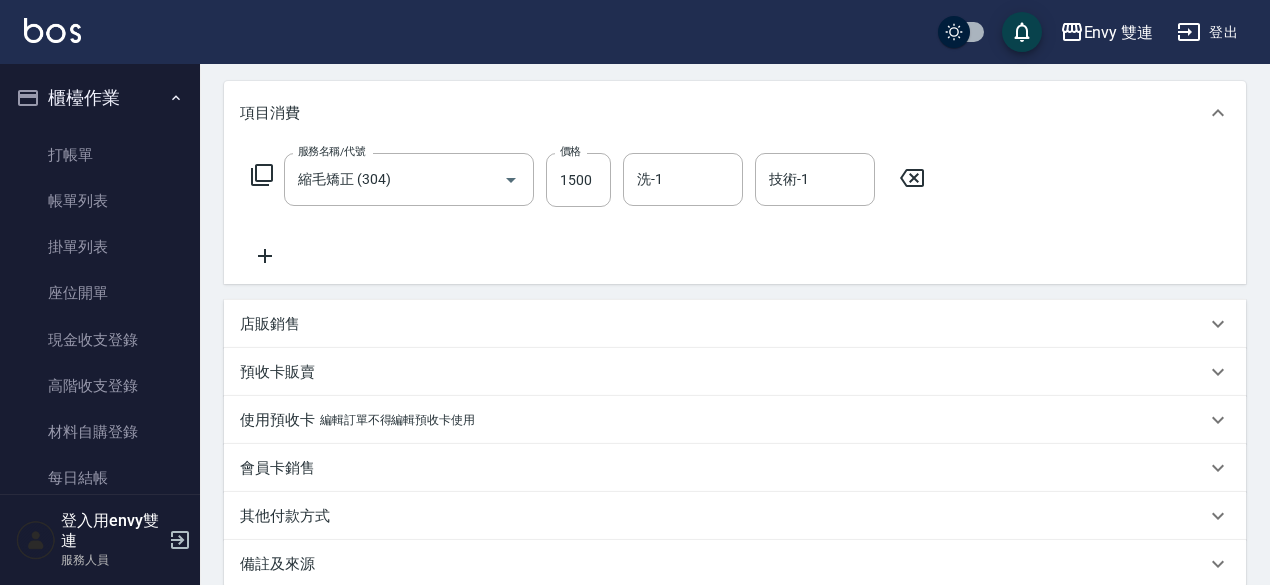 scroll, scrollTop: 248, scrollLeft: 0, axis: vertical 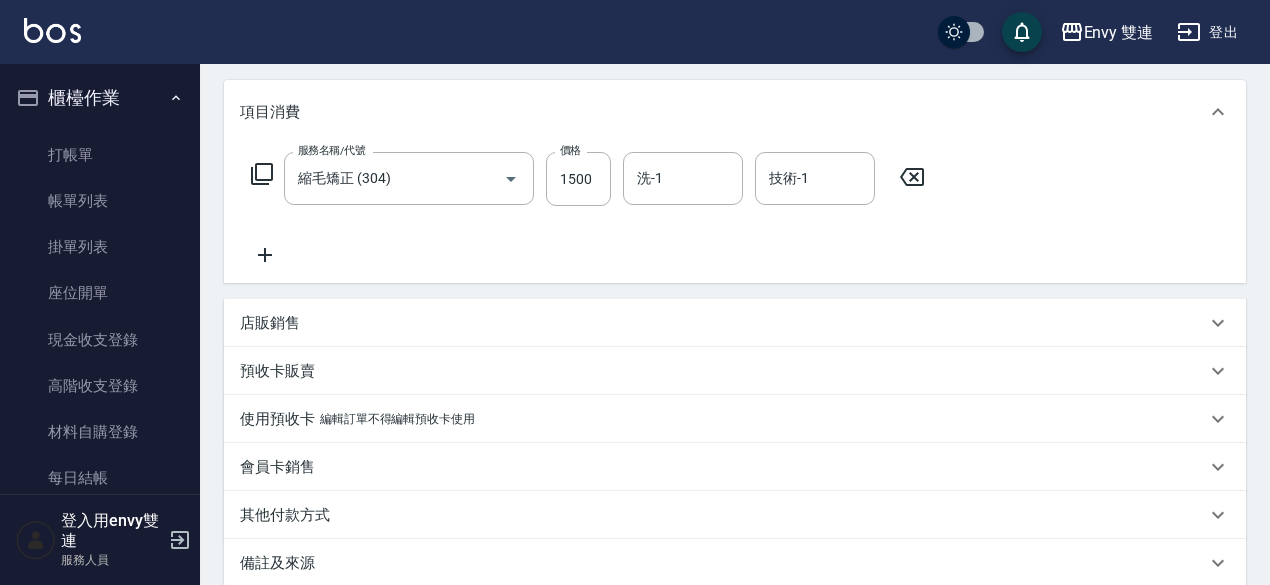 click on "其他付款方式" at bounding box center (723, 515) 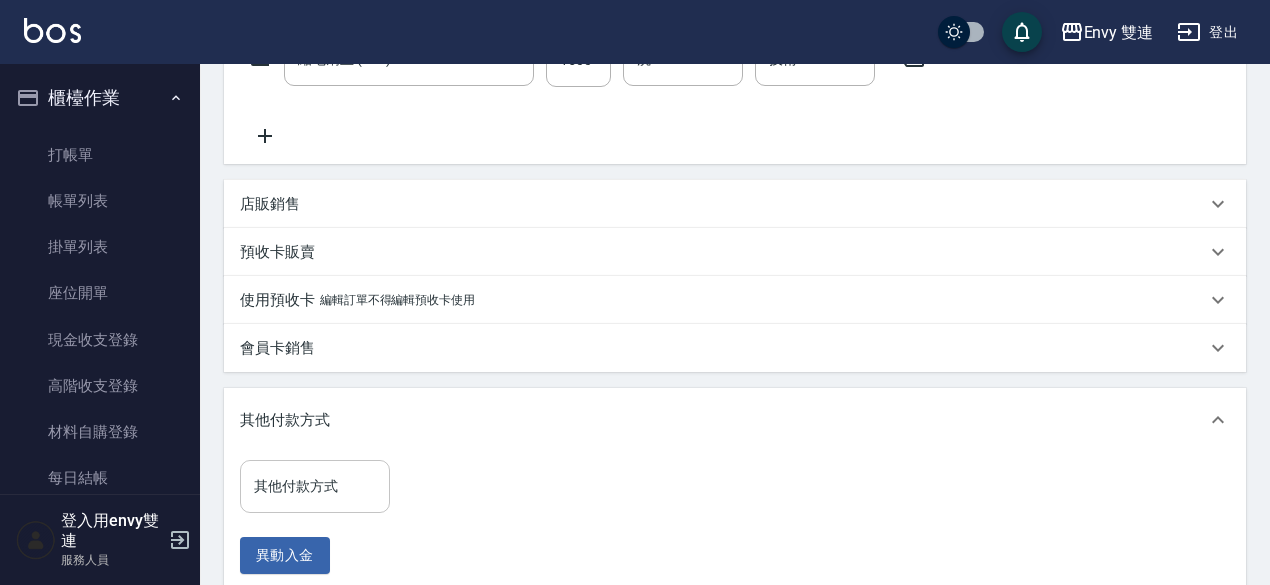 scroll, scrollTop: 368, scrollLeft: 0, axis: vertical 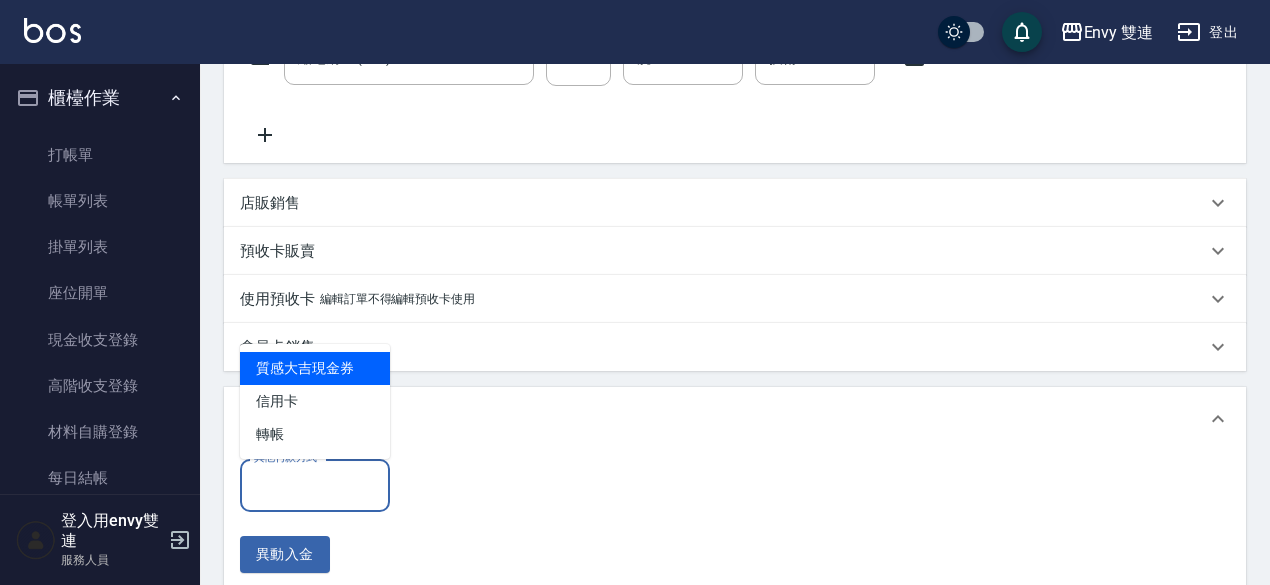 click on "其他付款方式" at bounding box center [315, 485] 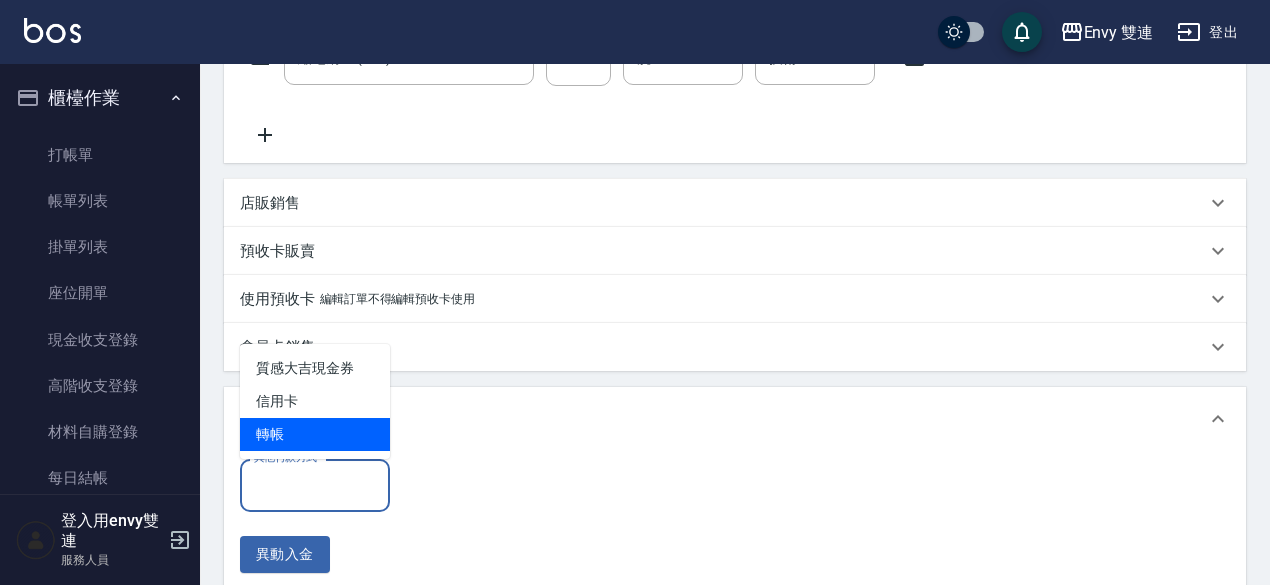 click on "轉帳" at bounding box center [315, 434] 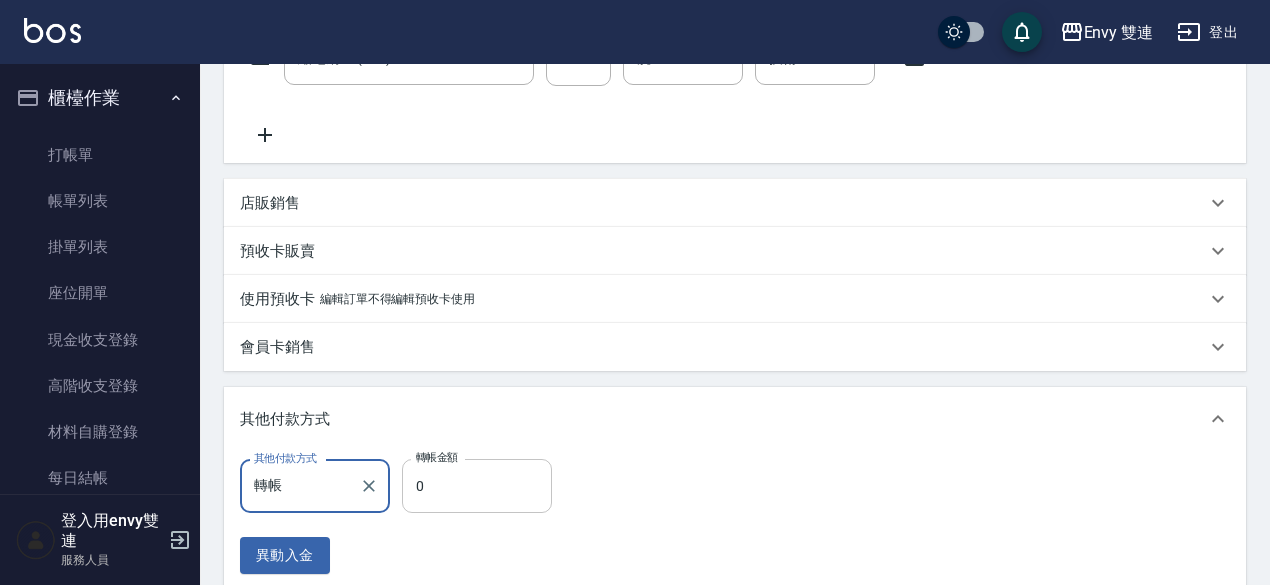 click on "0" at bounding box center (477, 486) 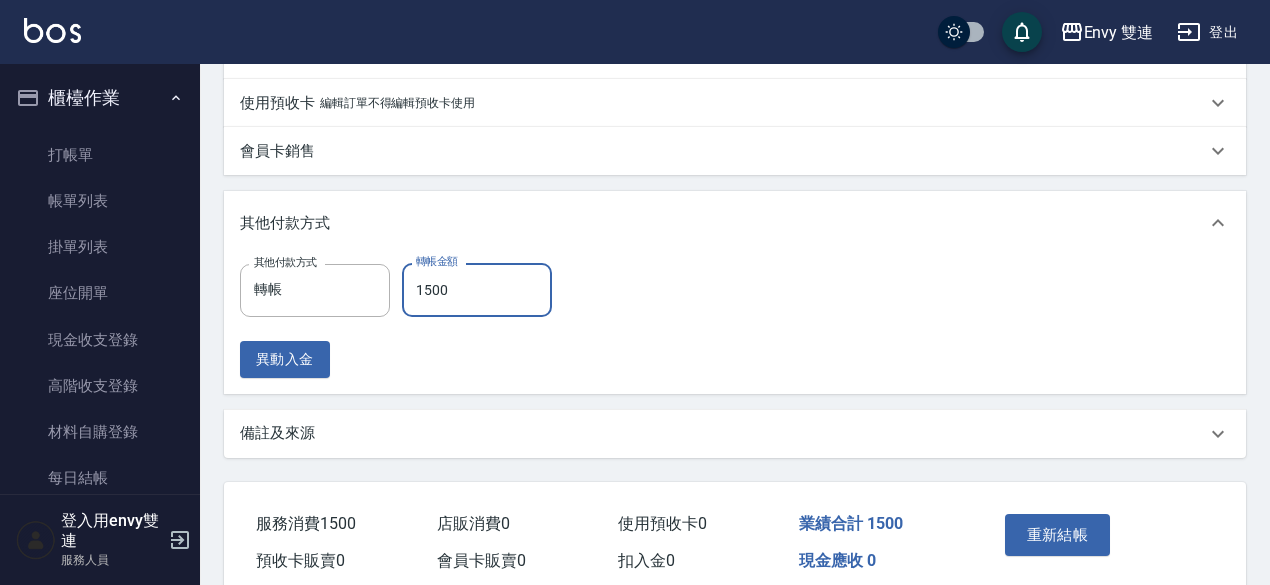 scroll, scrollTop: 565, scrollLeft: 0, axis: vertical 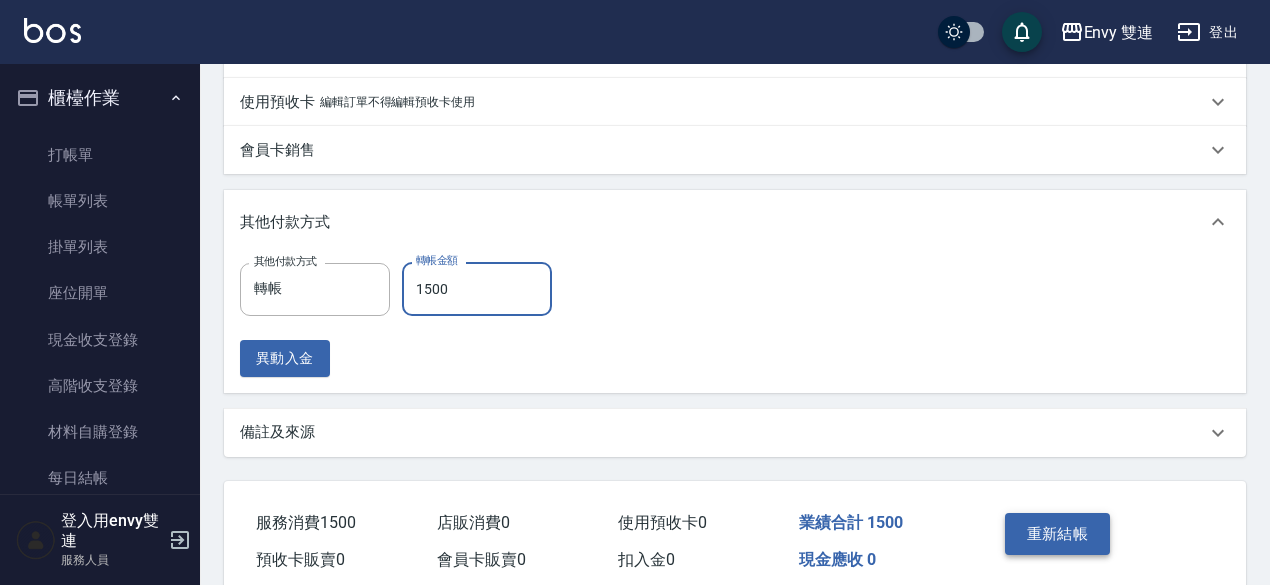 type on "1500" 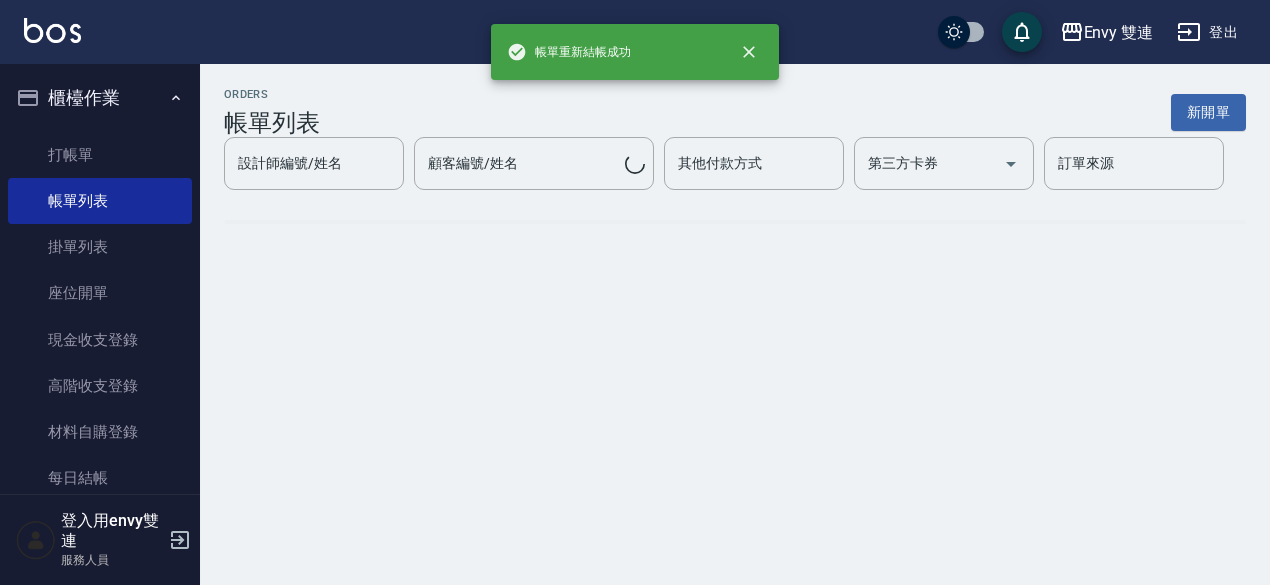 scroll, scrollTop: 0, scrollLeft: 0, axis: both 